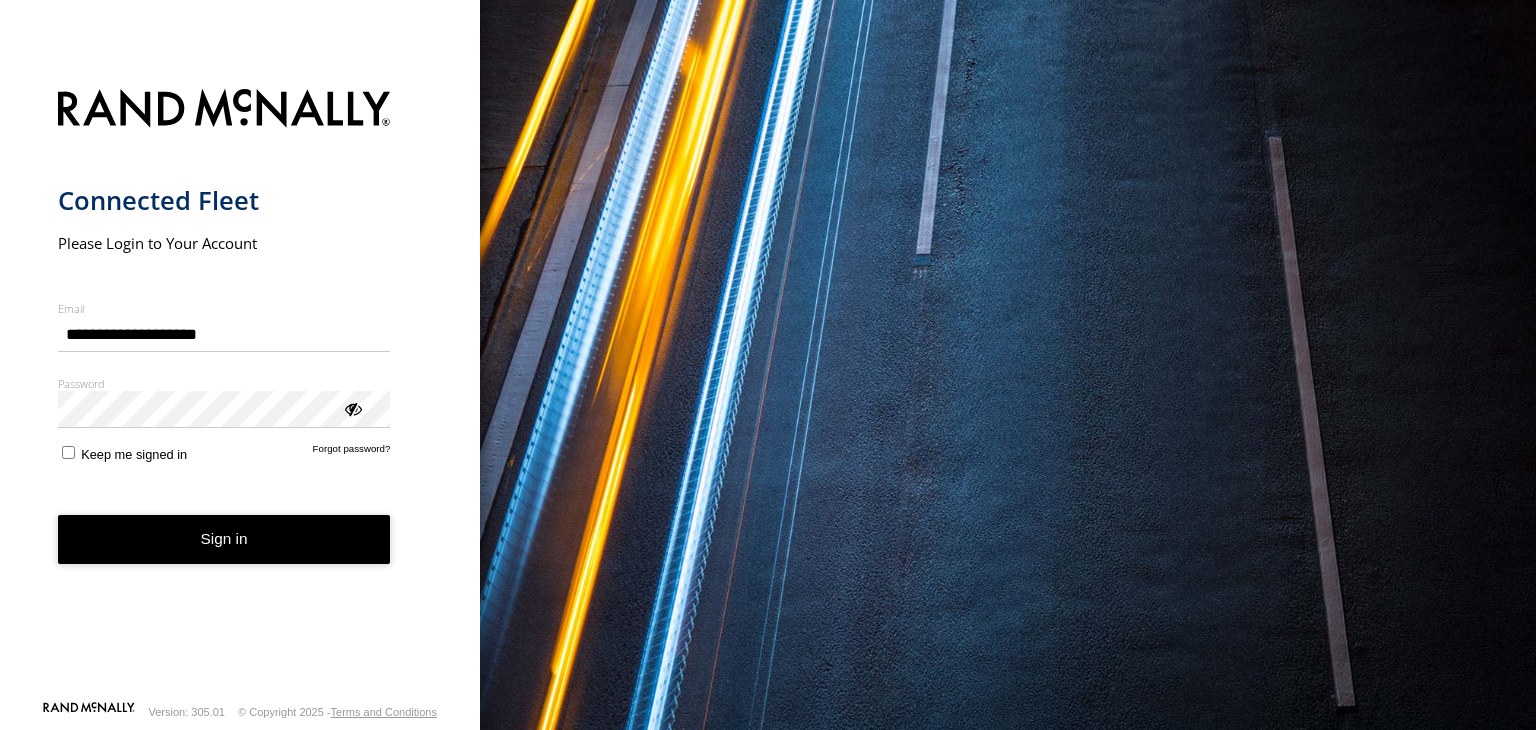 scroll, scrollTop: 0, scrollLeft: 0, axis: both 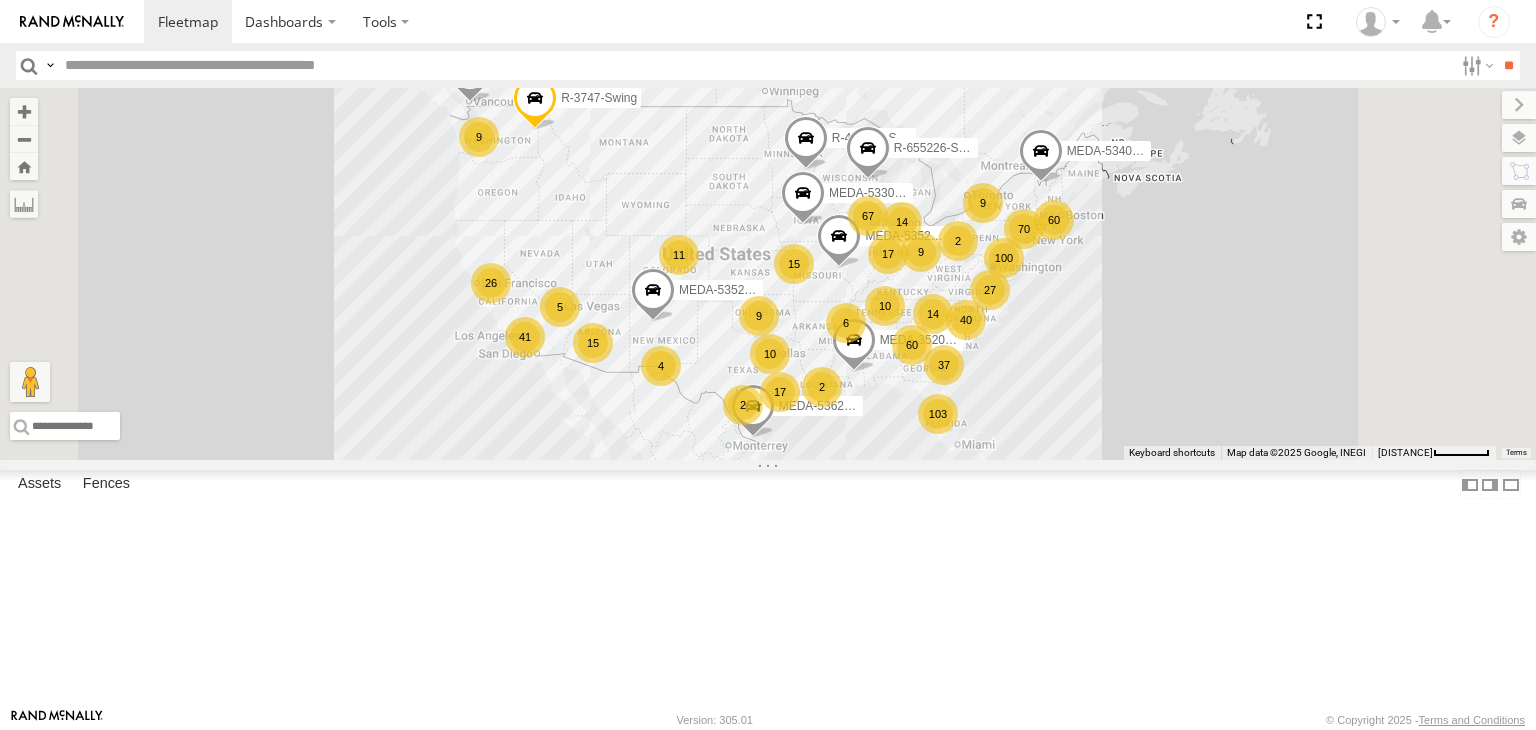 click at bounding box center (755, 65) 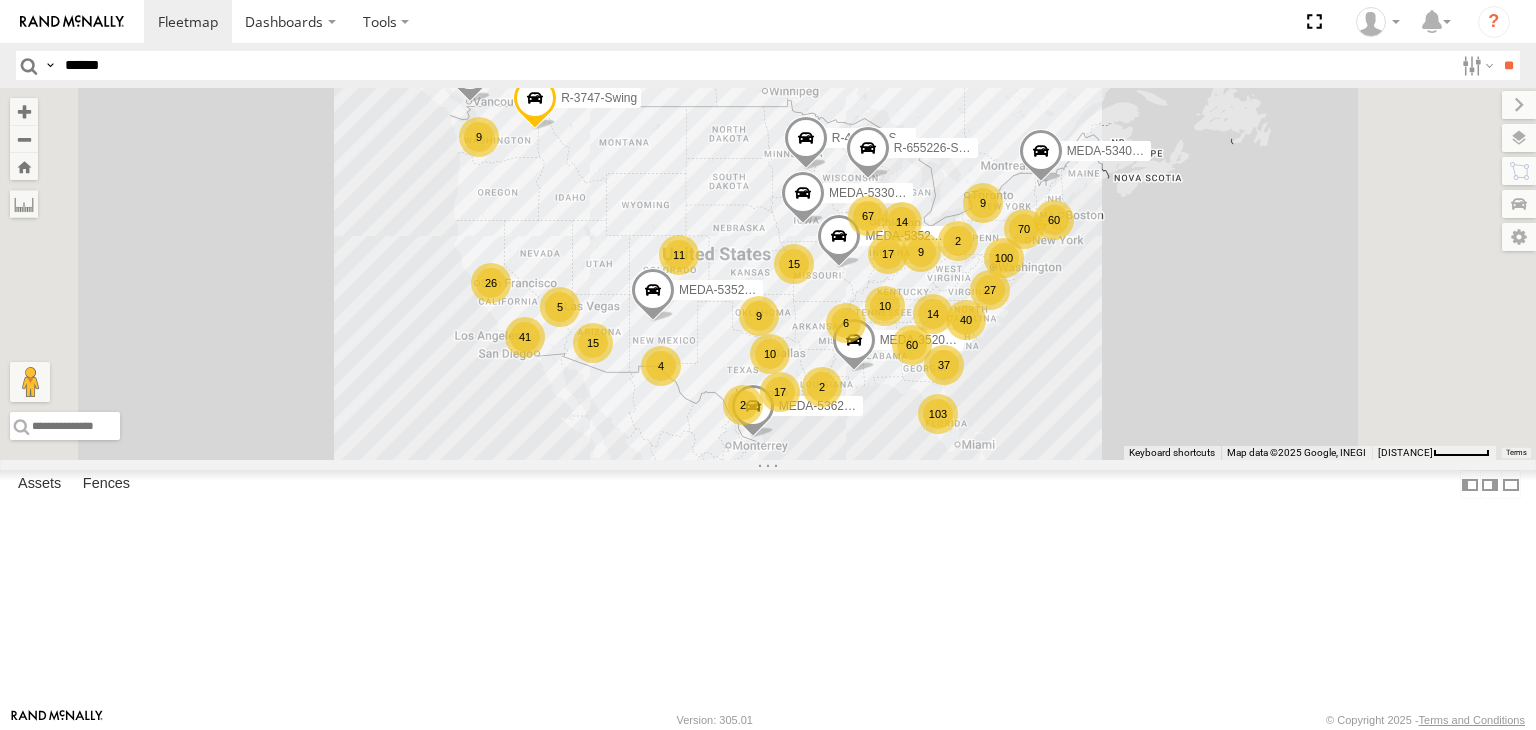 click on "**" at bounding box center [1508, 65] 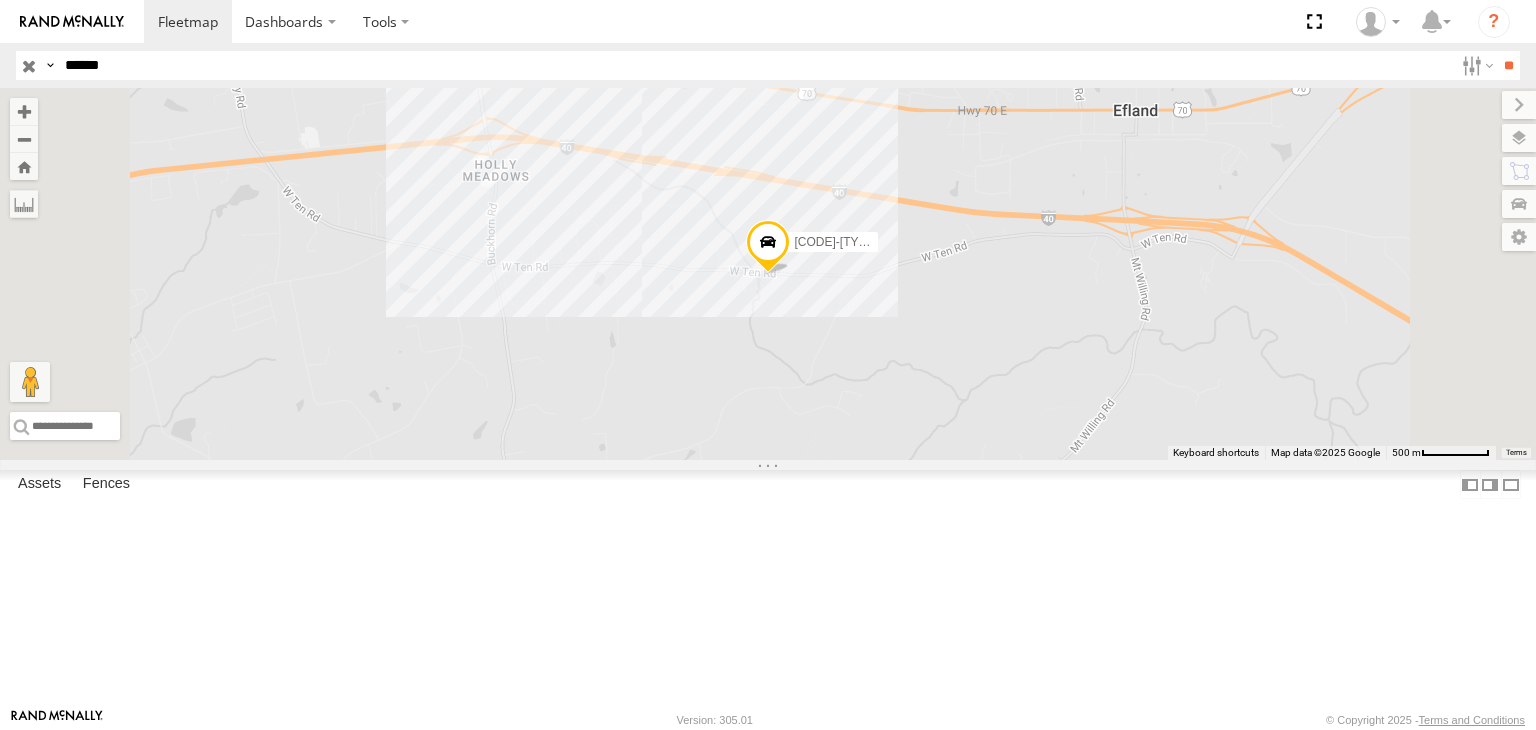 click on "******" at bounding box center [755, 65] 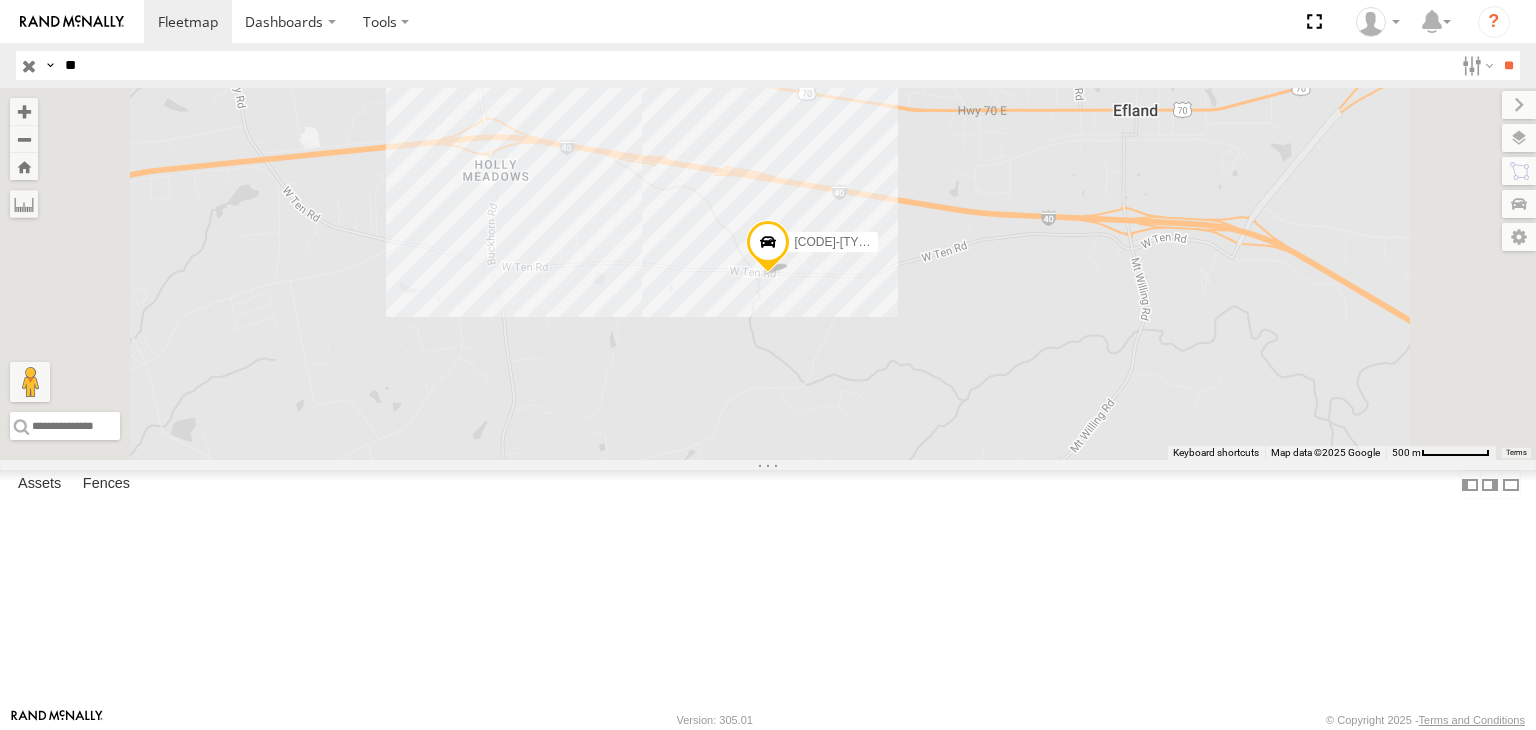 type on "*" 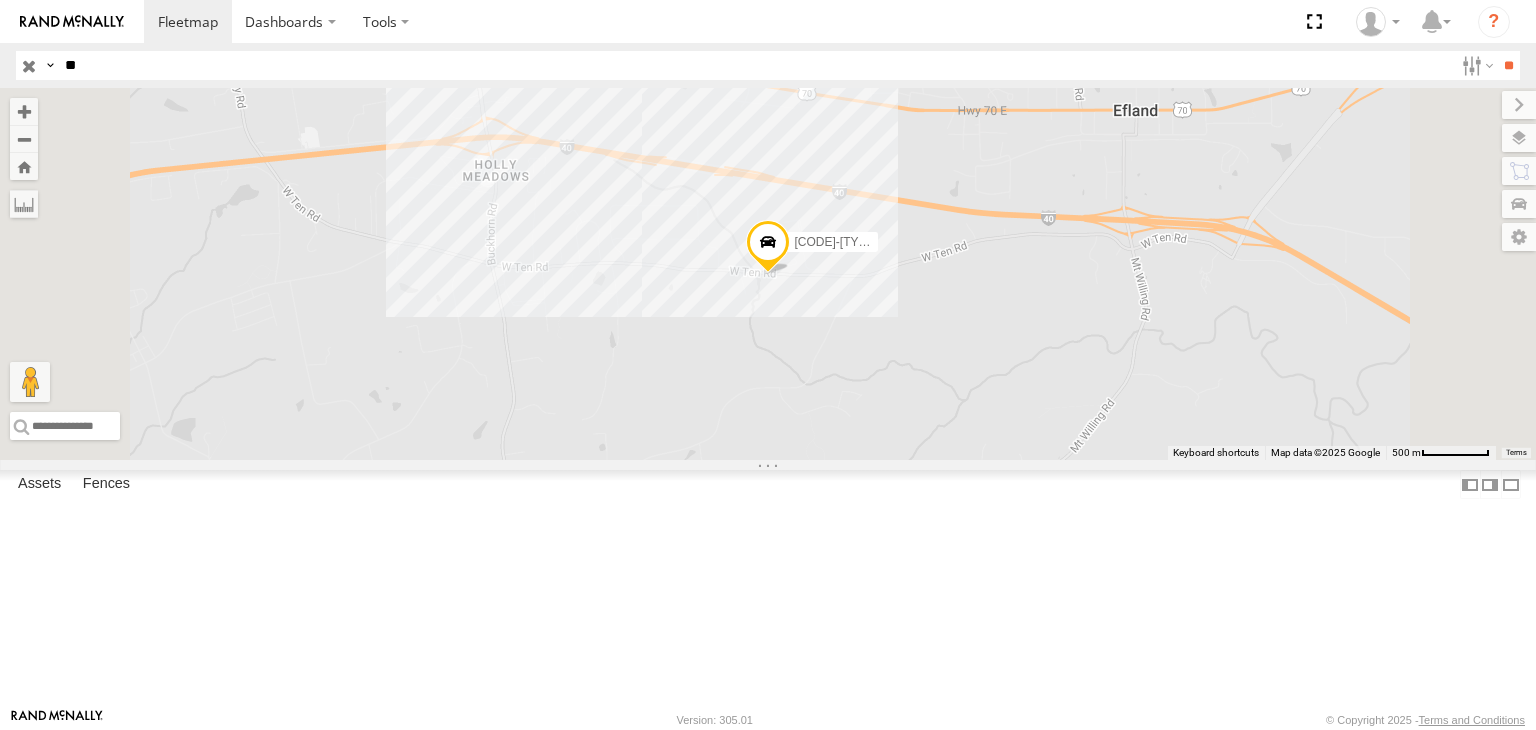 type on "*" 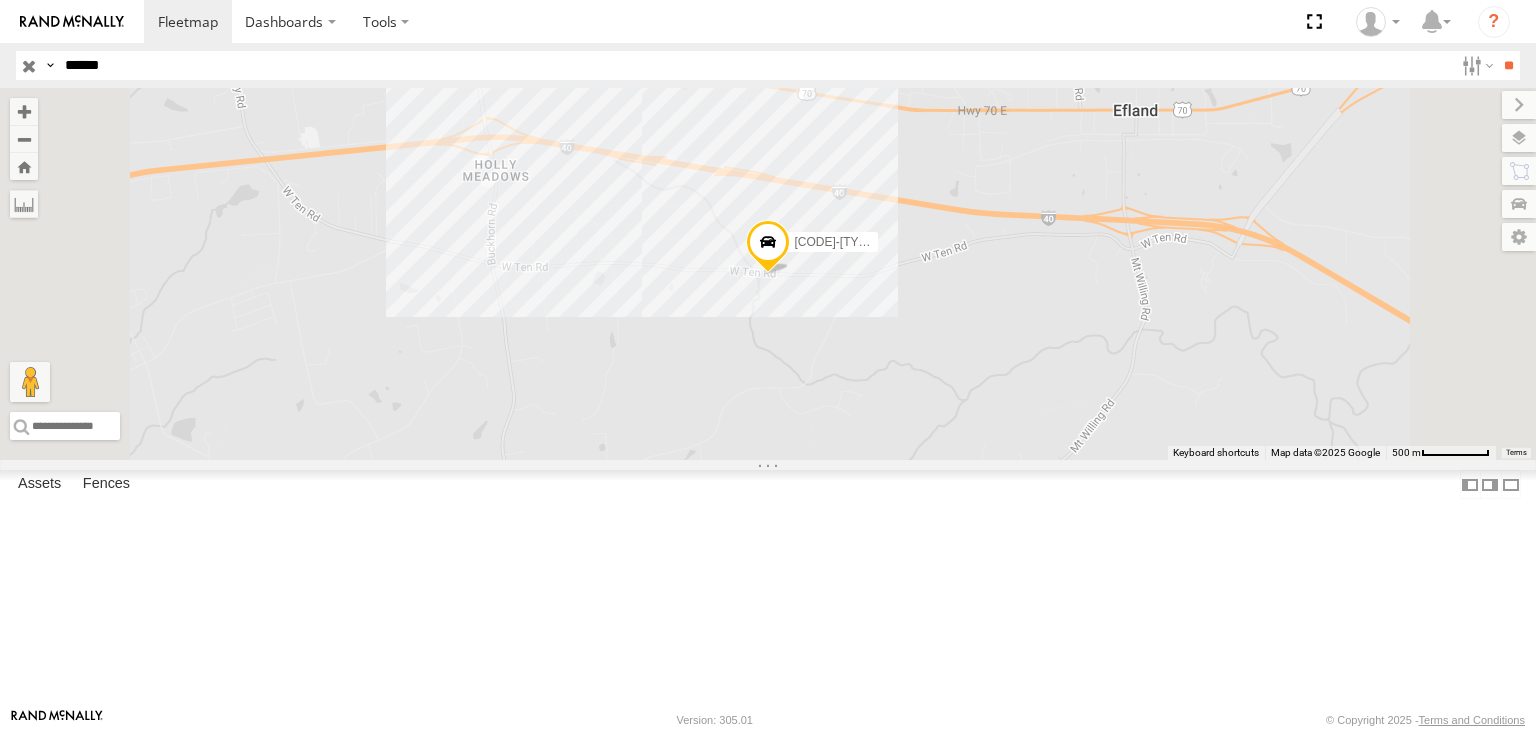 click on "**" at bounding box center [1508, 65] 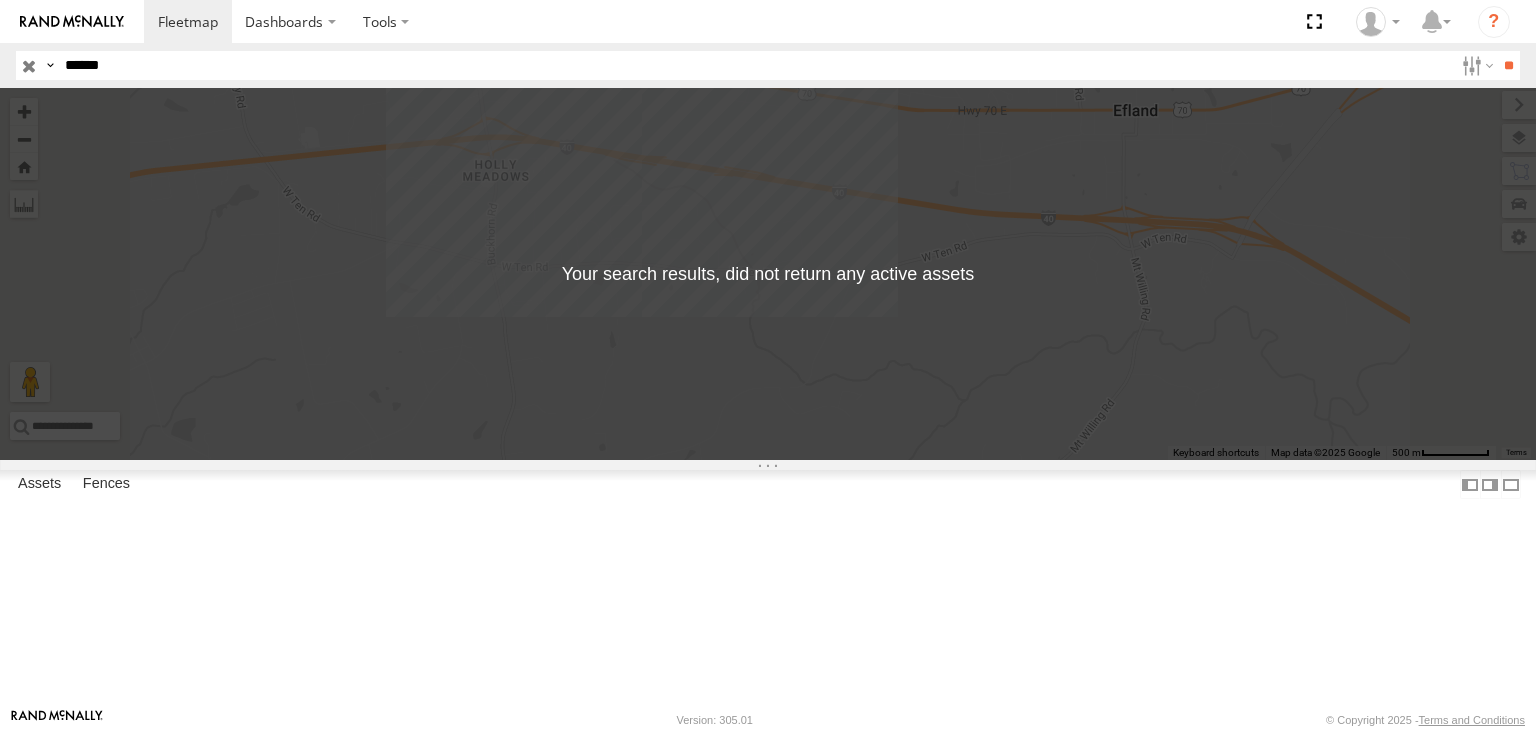 click on "******" at bounding box center (755, 65) 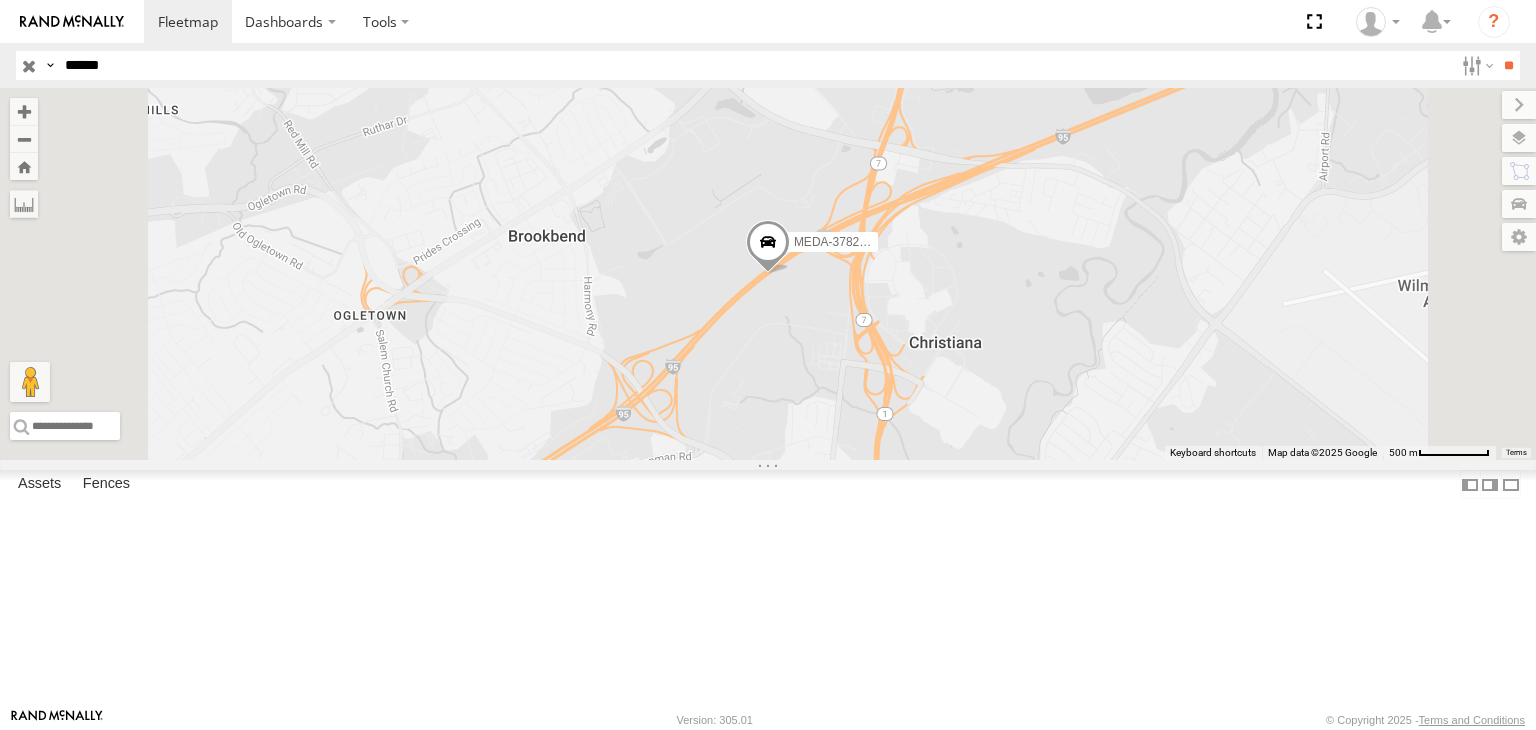 click at bounding box center [768, 248] 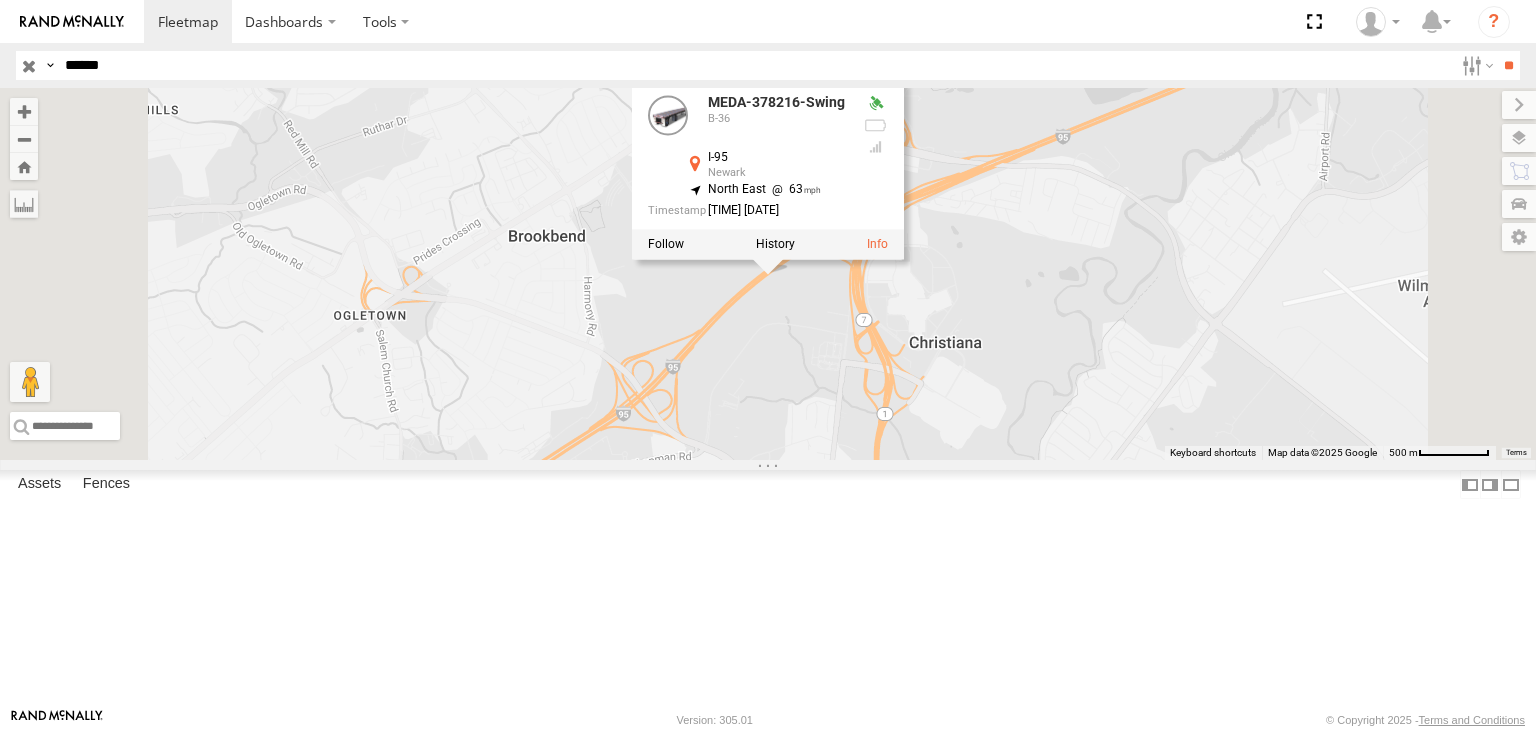 click on "******" at bounding box center (755, 65) 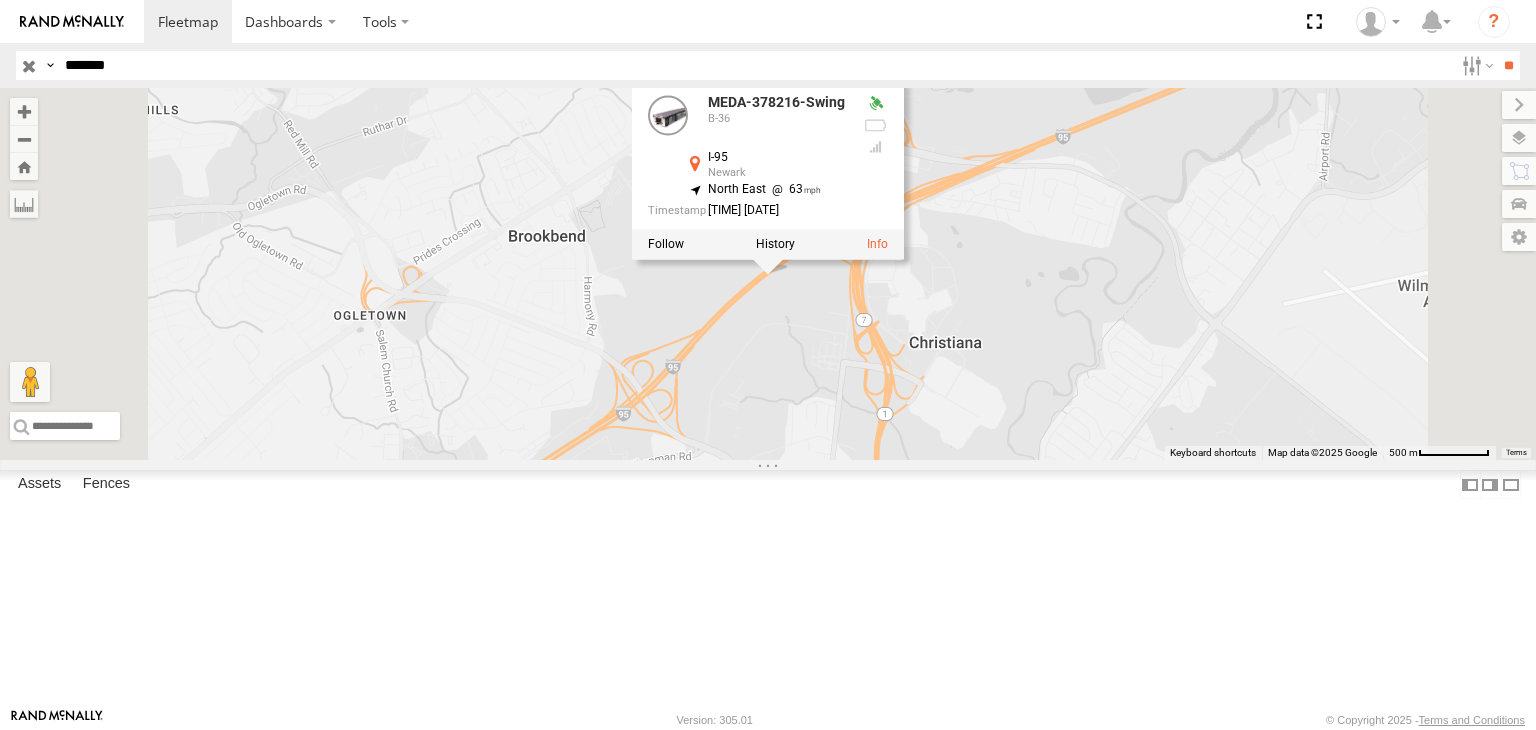 click on "**" at bounding box center (1508, 65) 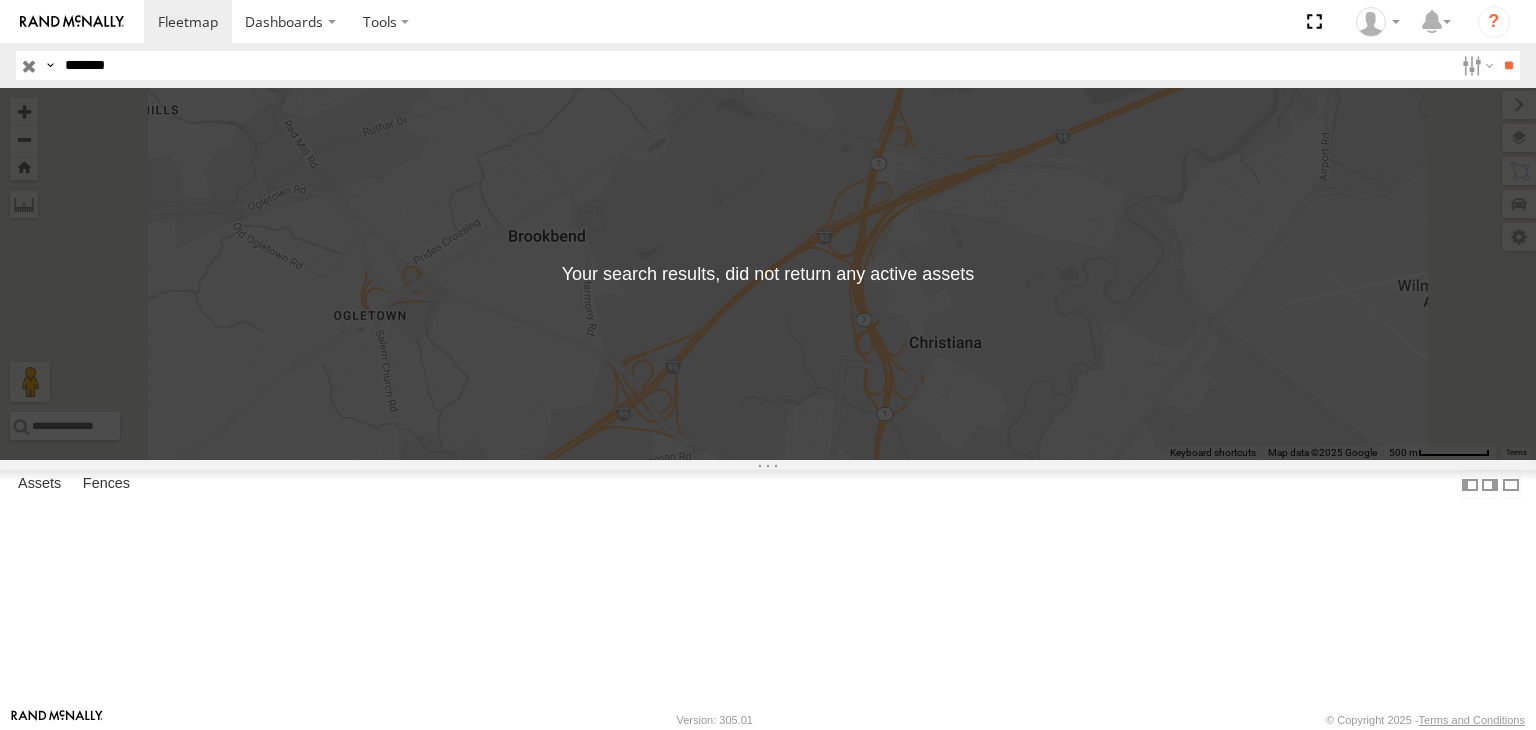 click on "*******" at bounding box center (755, 65) 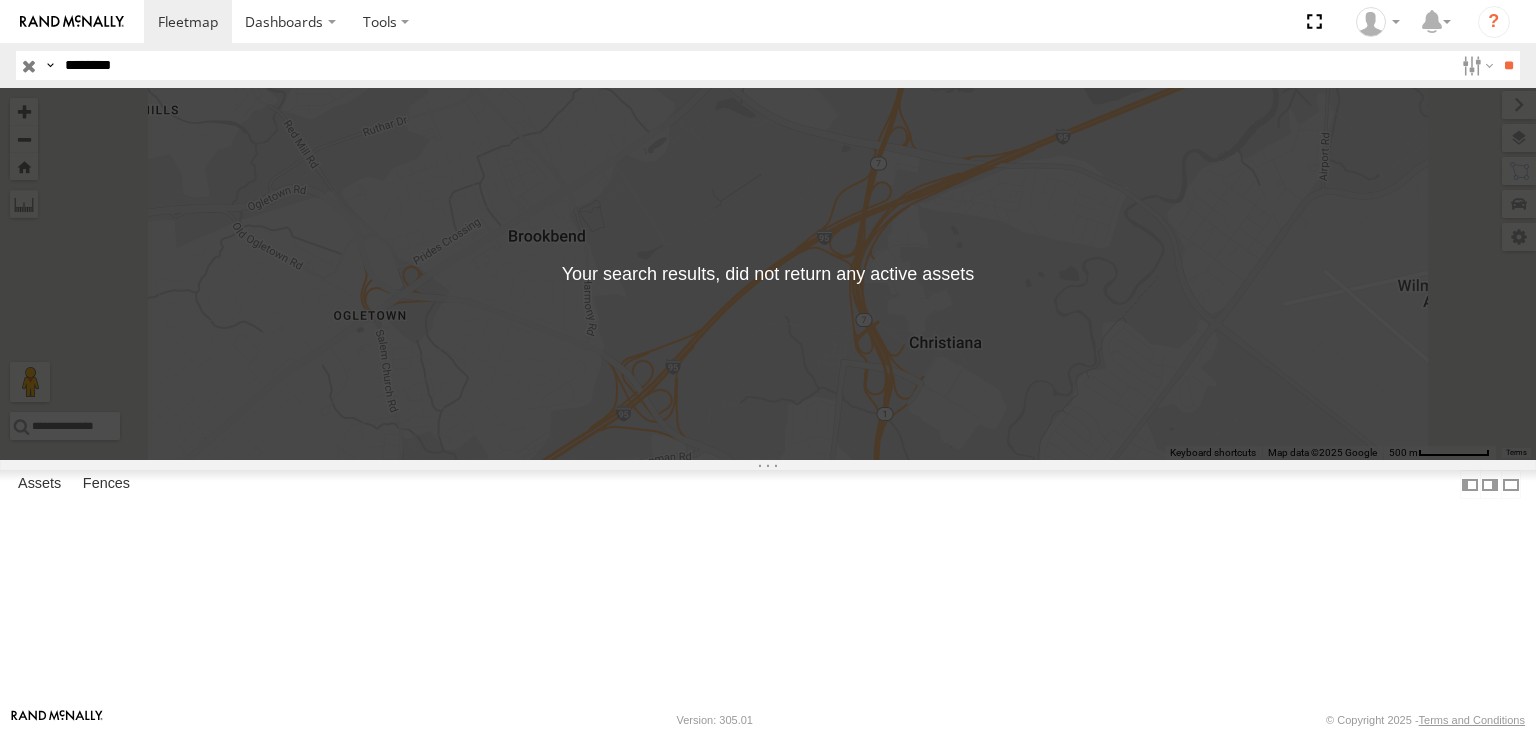 click on "**" at bounding box center [1508, 65] 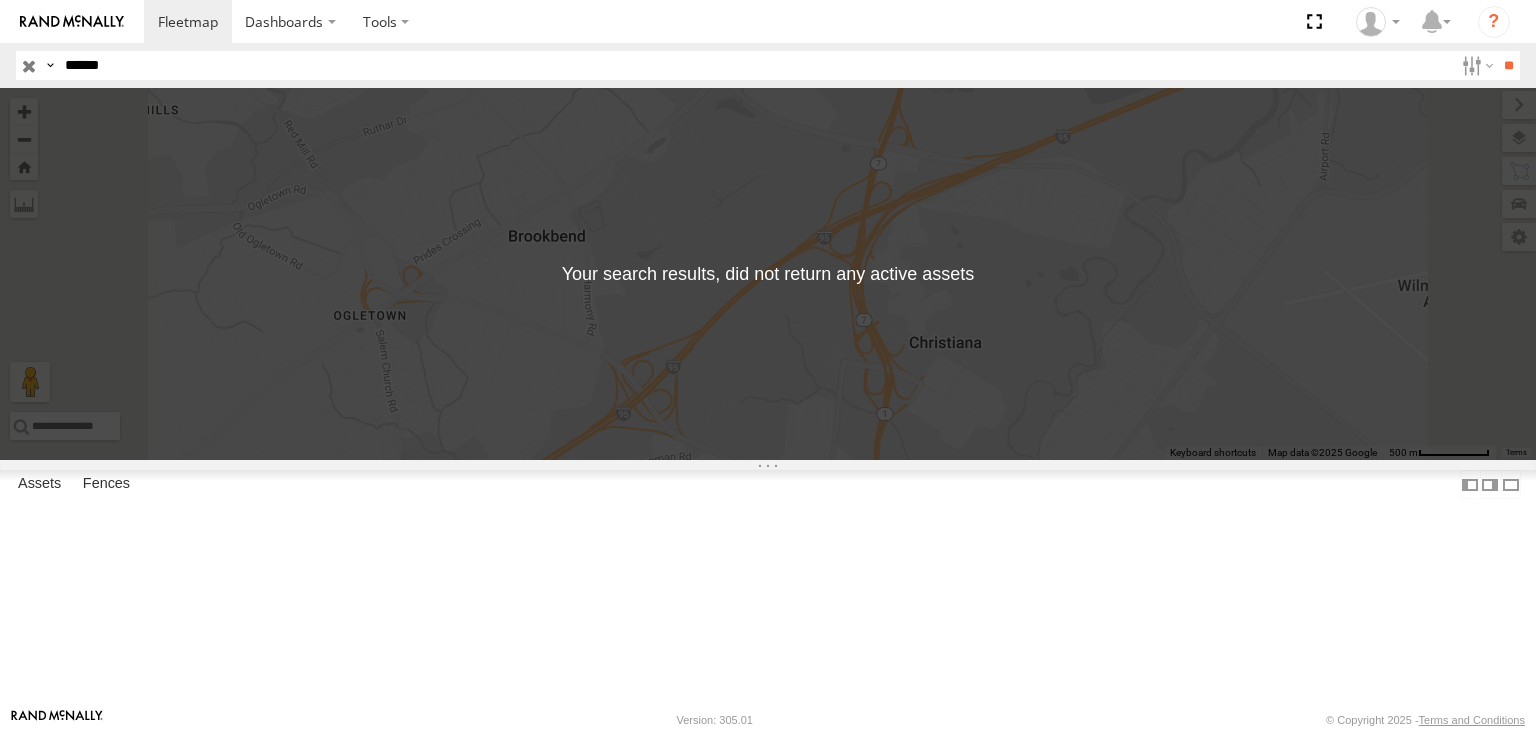 click on "**" at bounding box center [1508, 65] 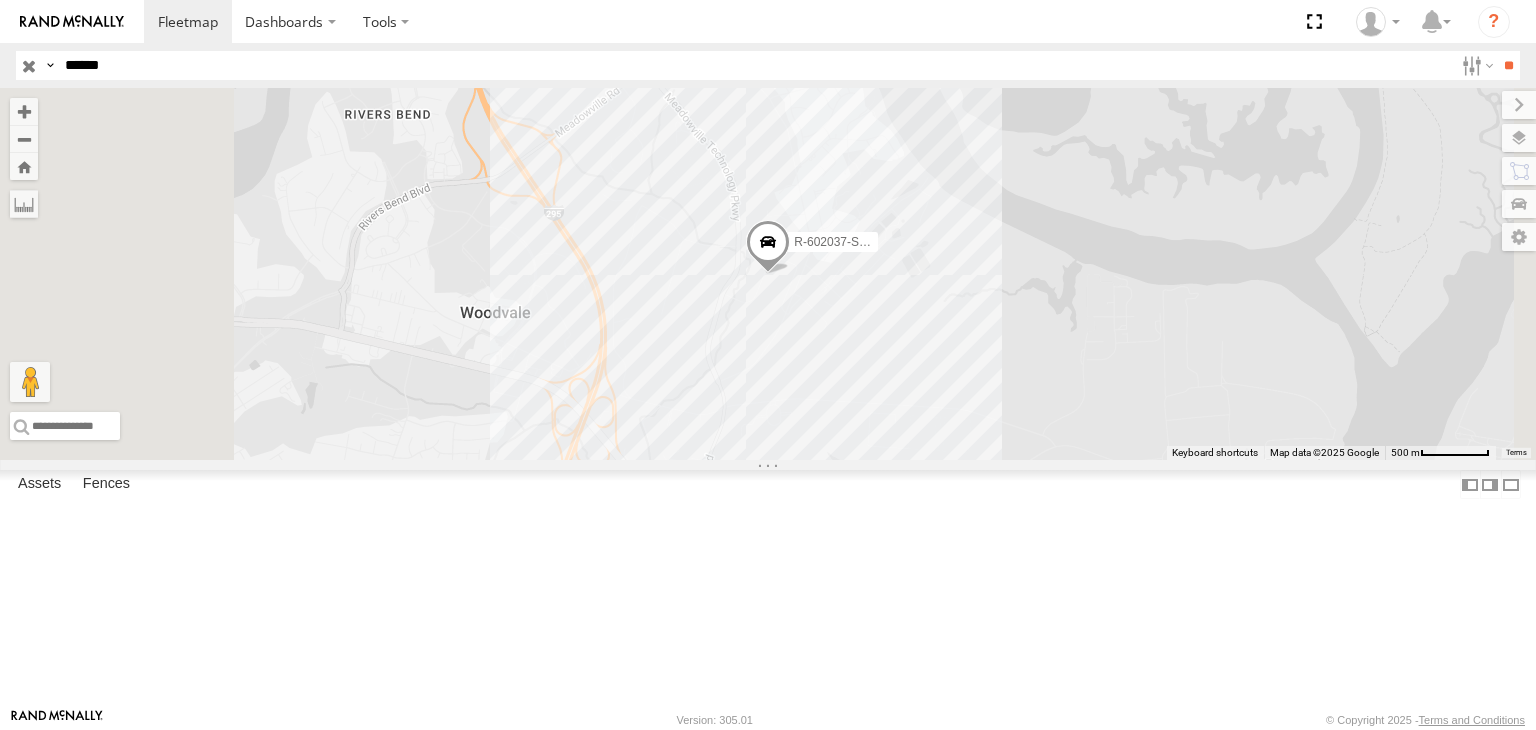 click on "******" at bounding box center (755, 65) 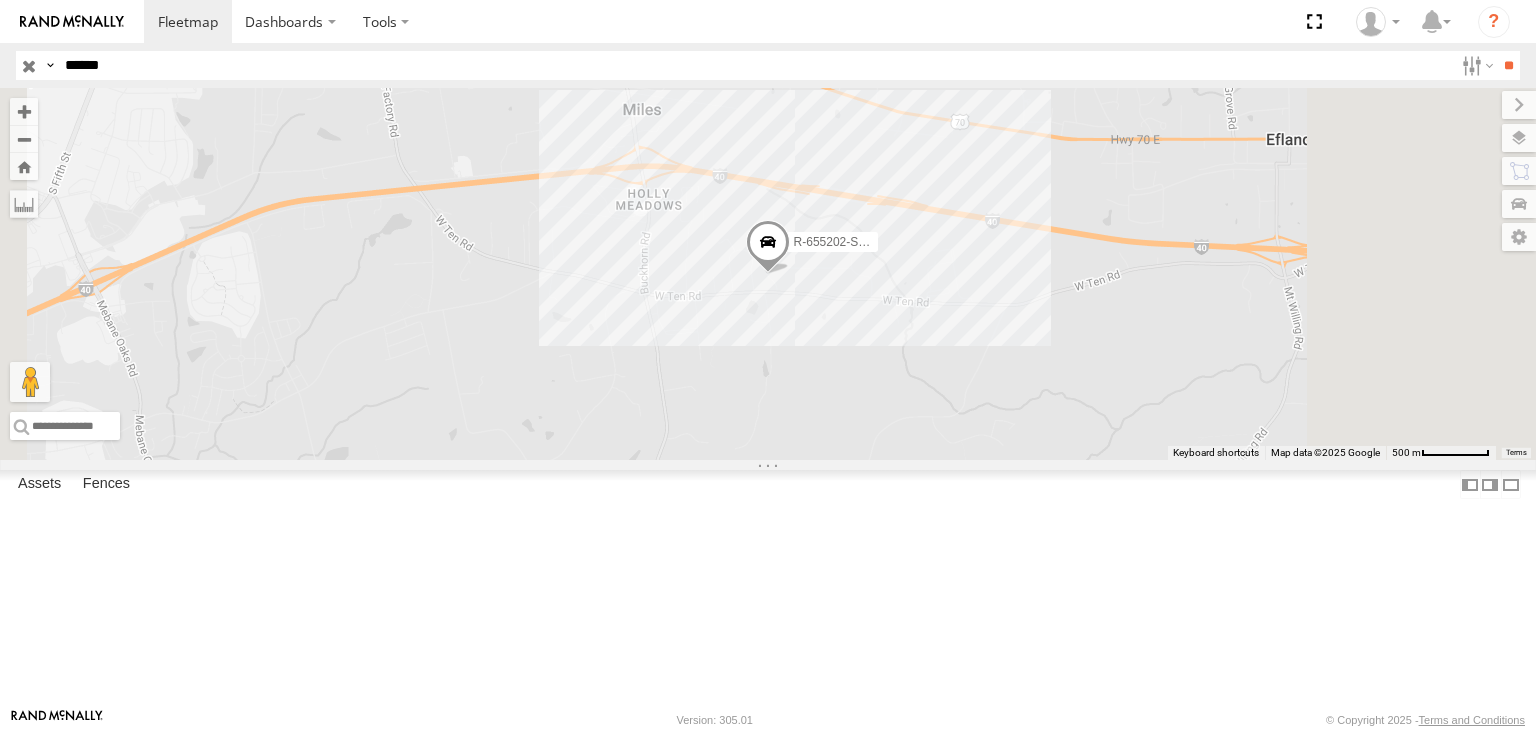 click on "******" at bounding box center (755, 65) 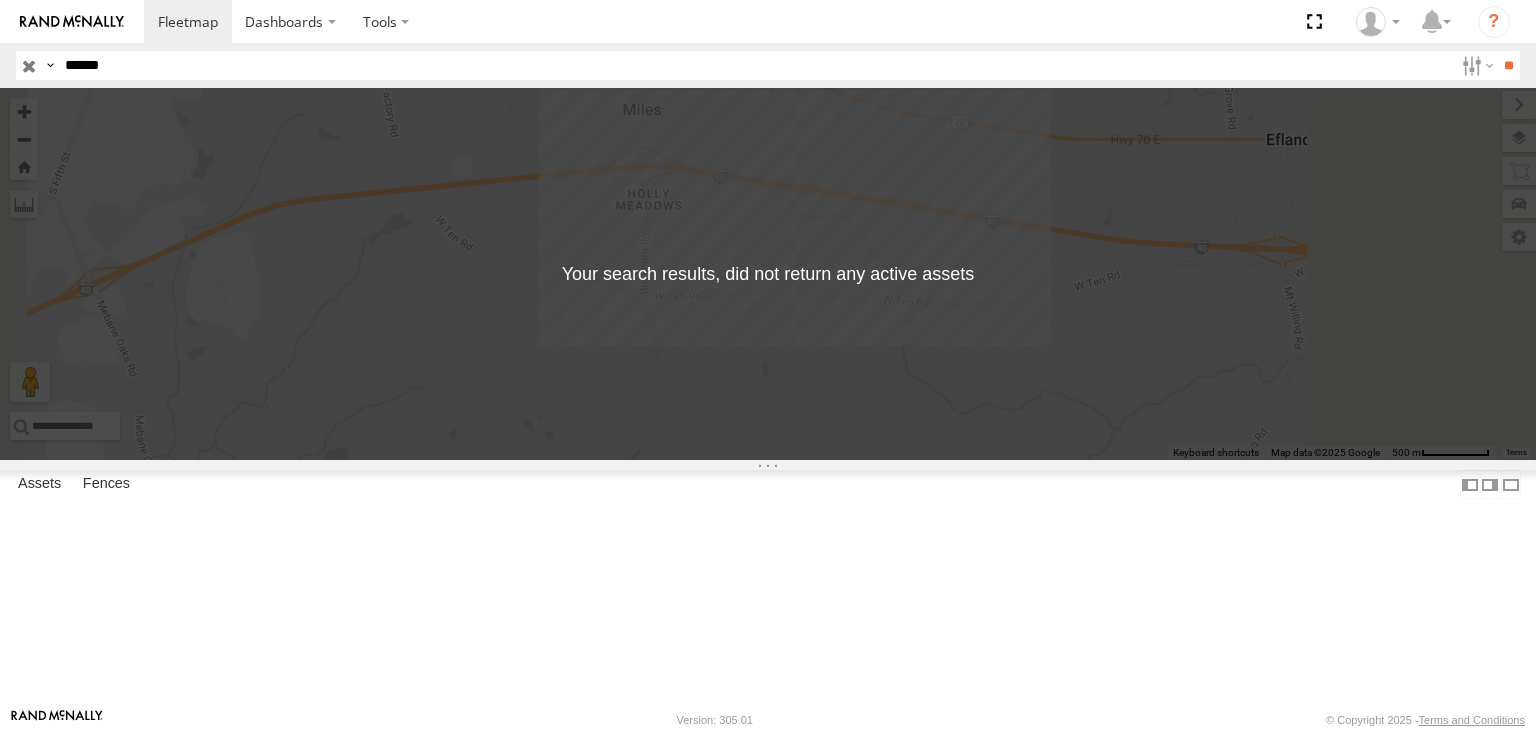 drag, startPoint x: 364, startPoint y: 93, endPoint x: 380, endPoint y: 61, distance: 35.77709 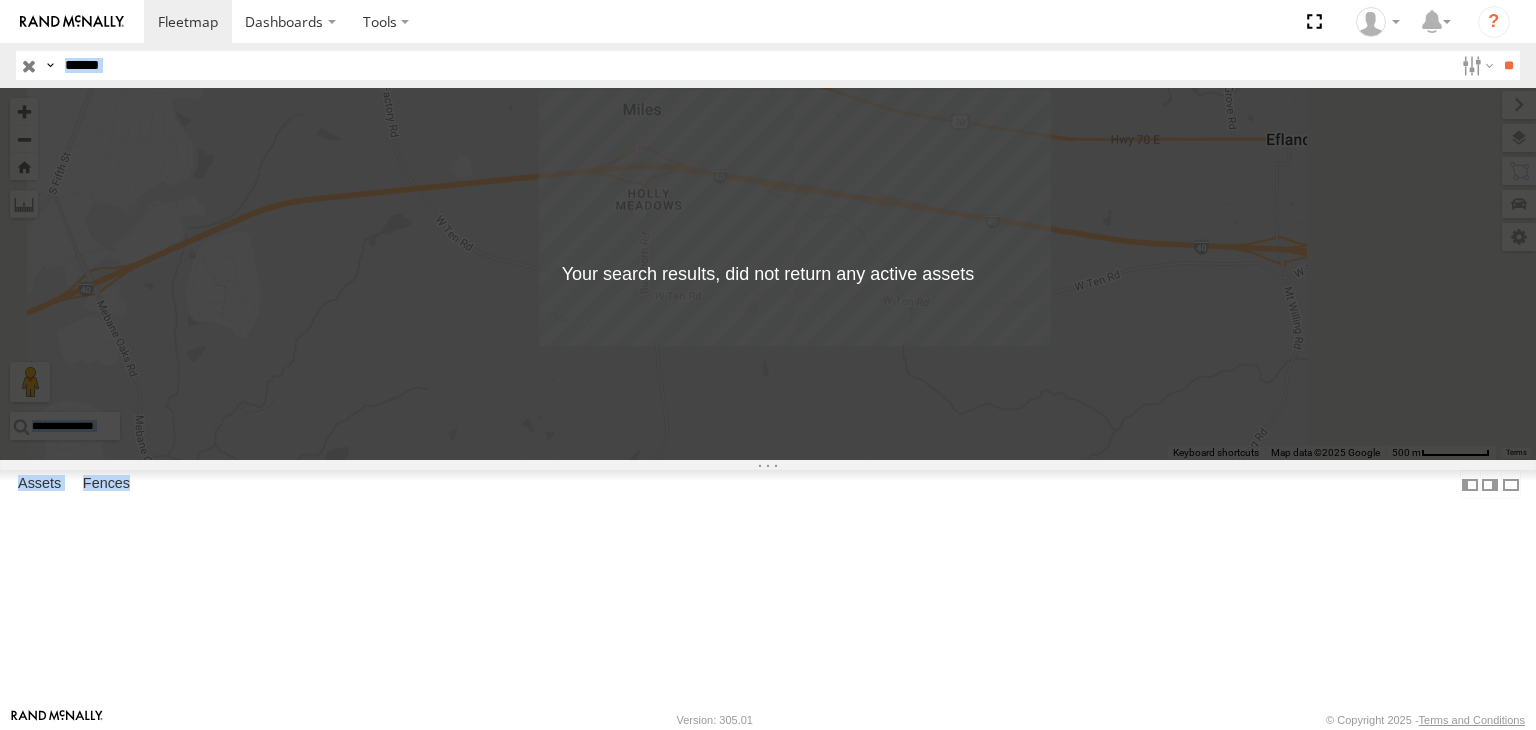 click on "******" at bounding box center [755, 65] 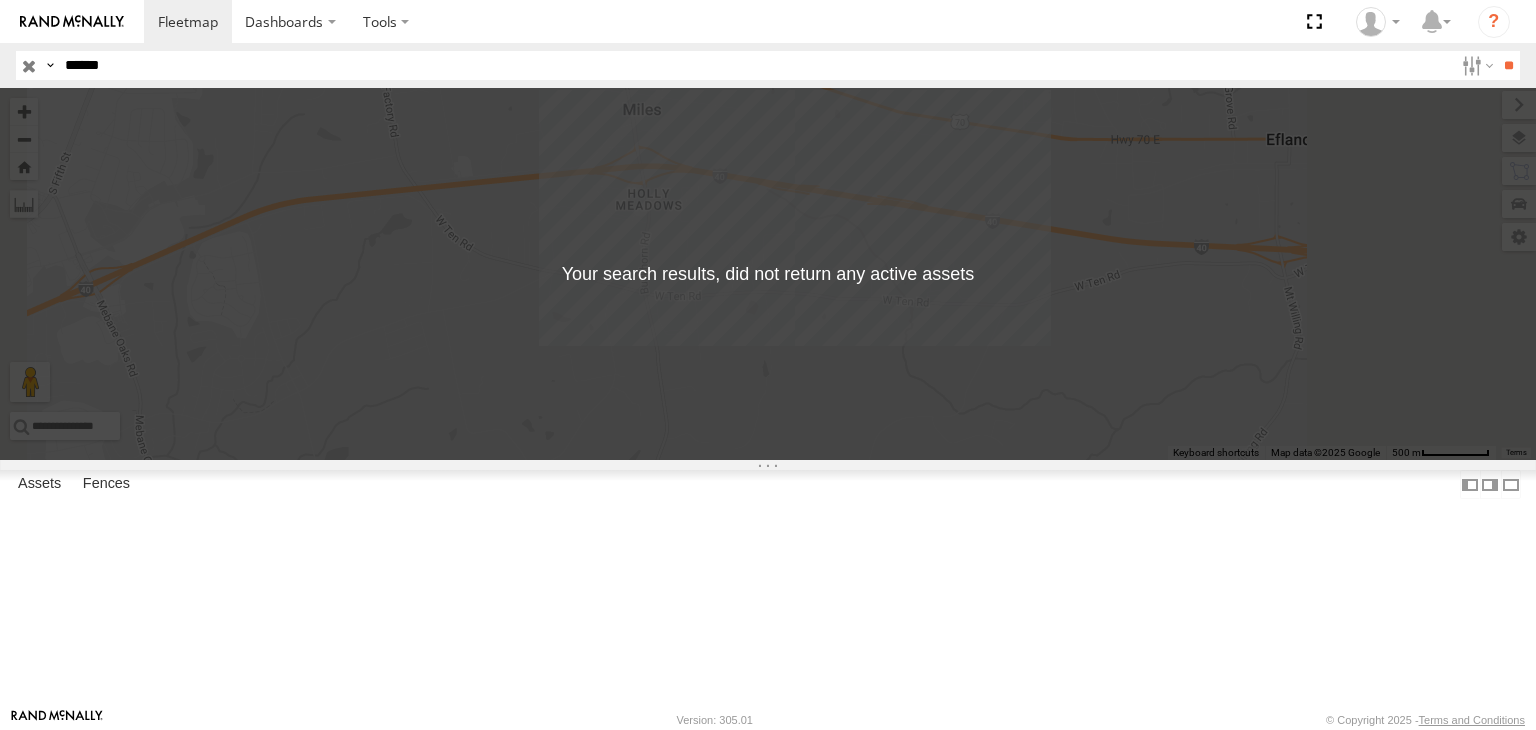 paste 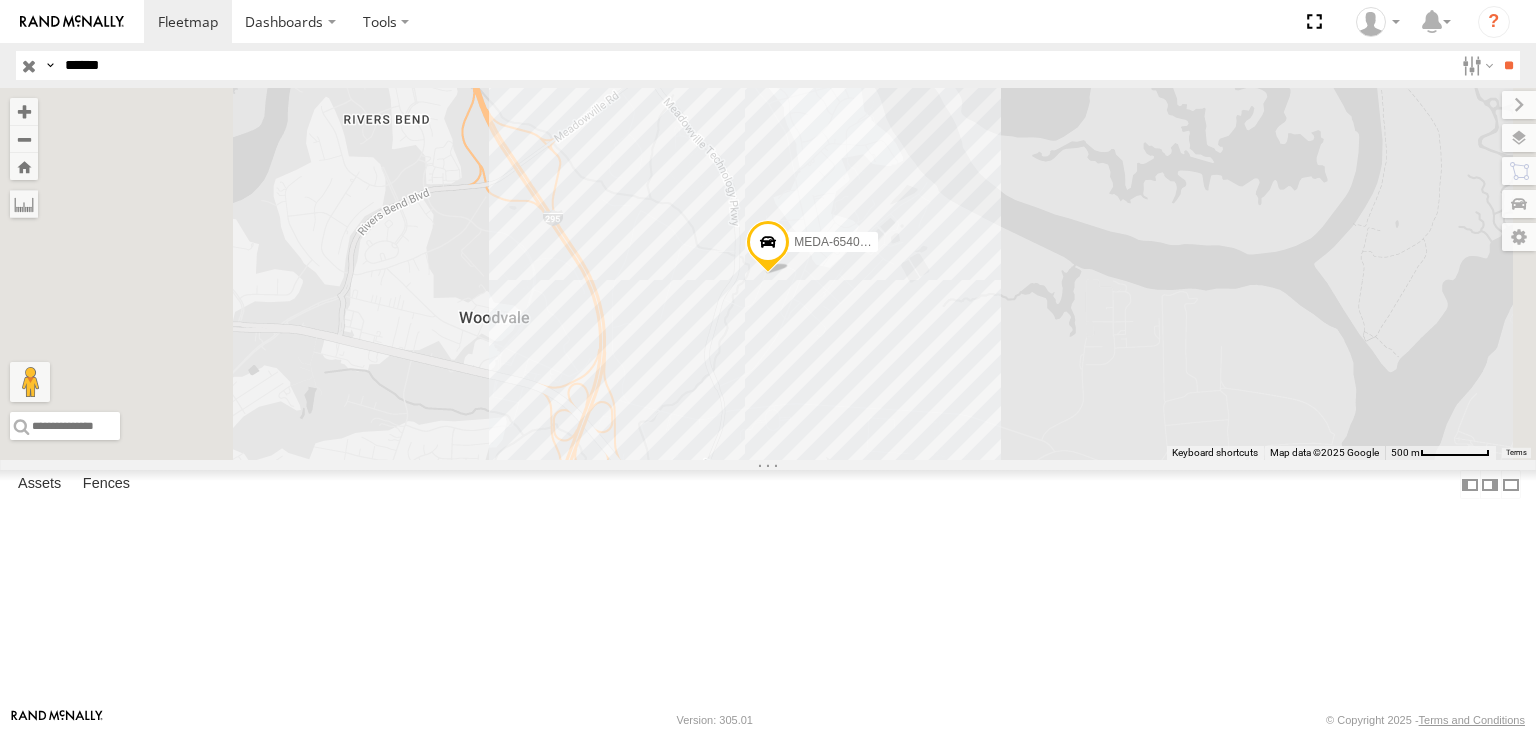 click on "******" at bounding box center (755, 65) 